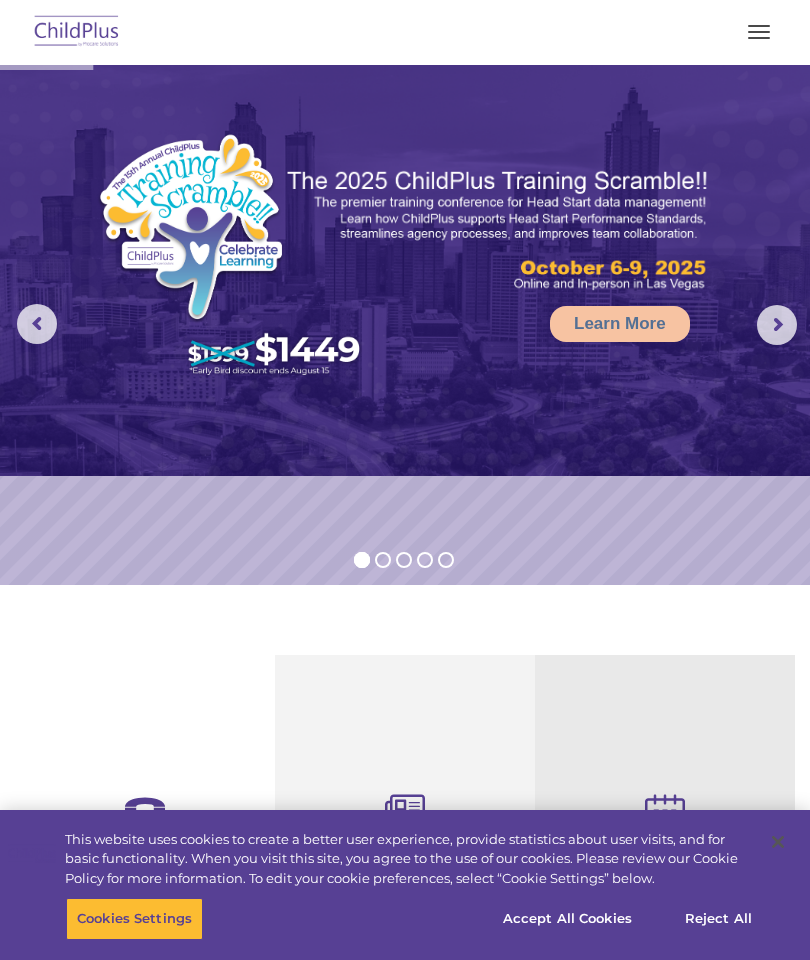 scroll, scrollTop: 0, scrollLeft: 0, axis: both 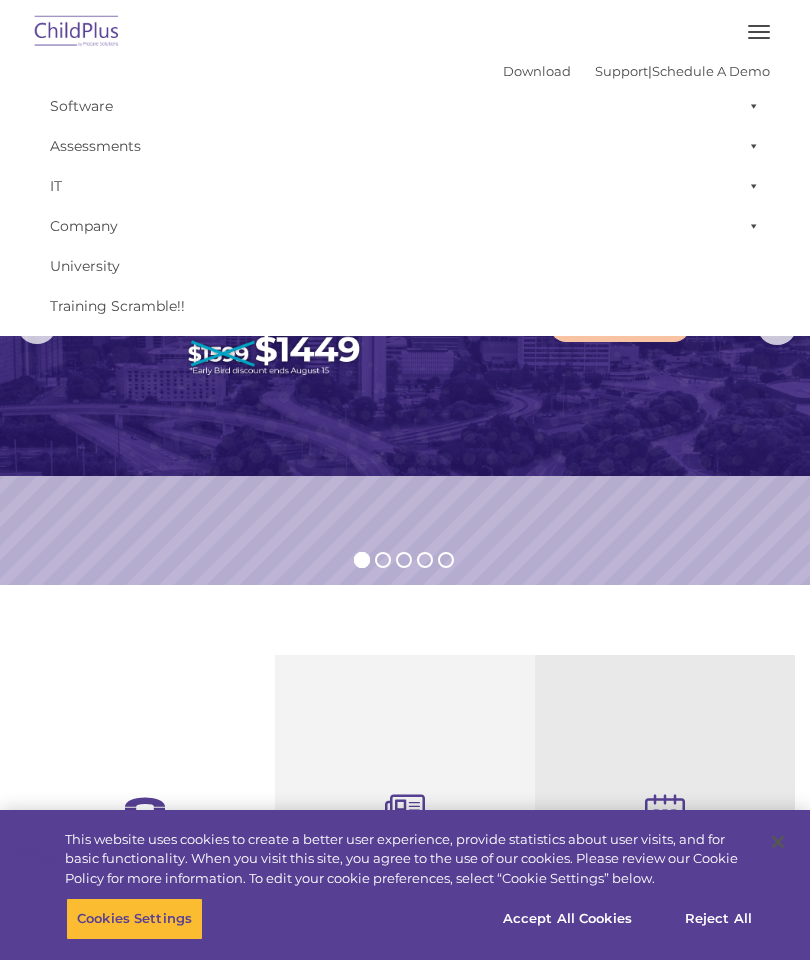 select on "MEDIUM" 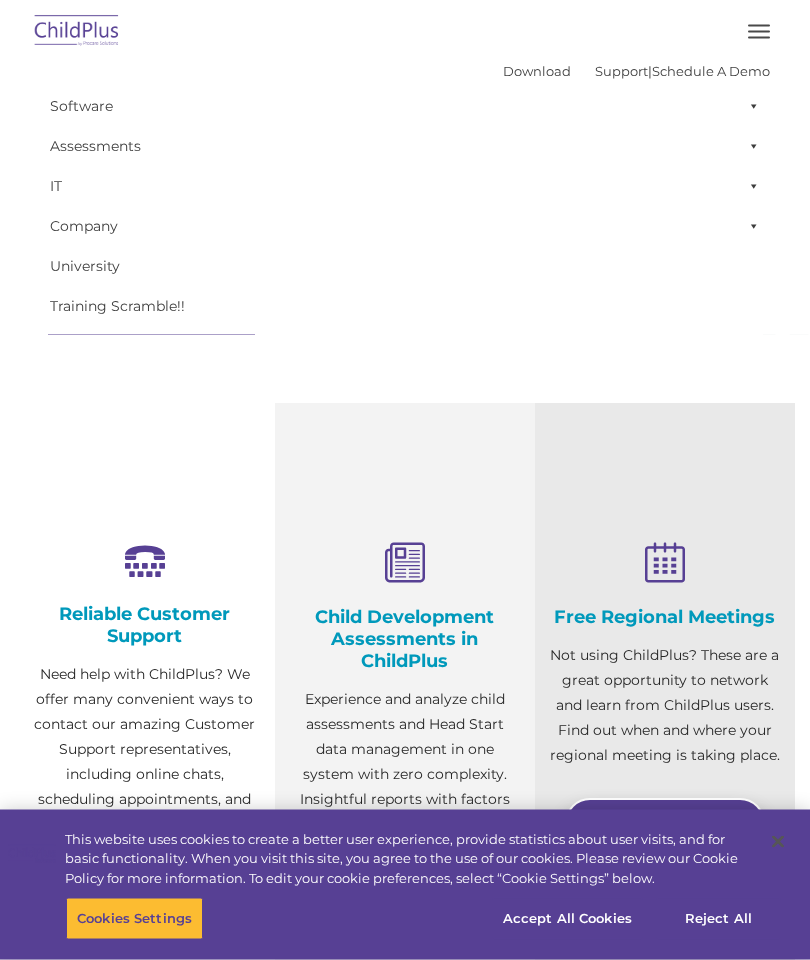 scroll, scrollTop: 252, scrollLeft: 0, axis: vertical 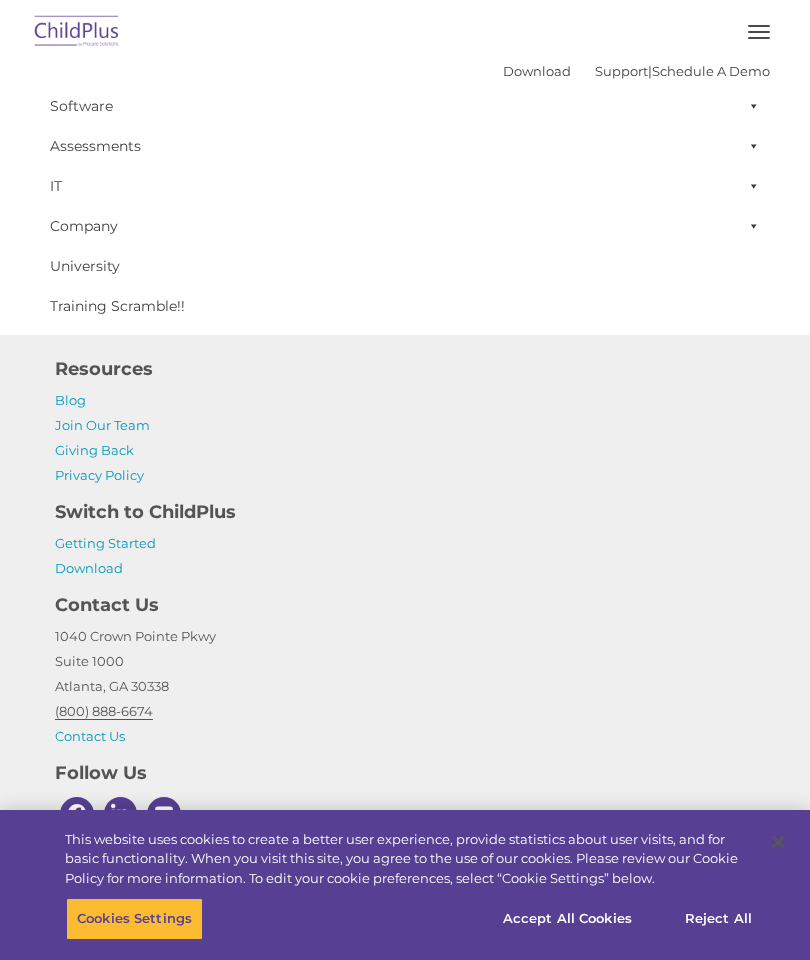 click on "Software" at bounding box center [405, 106] 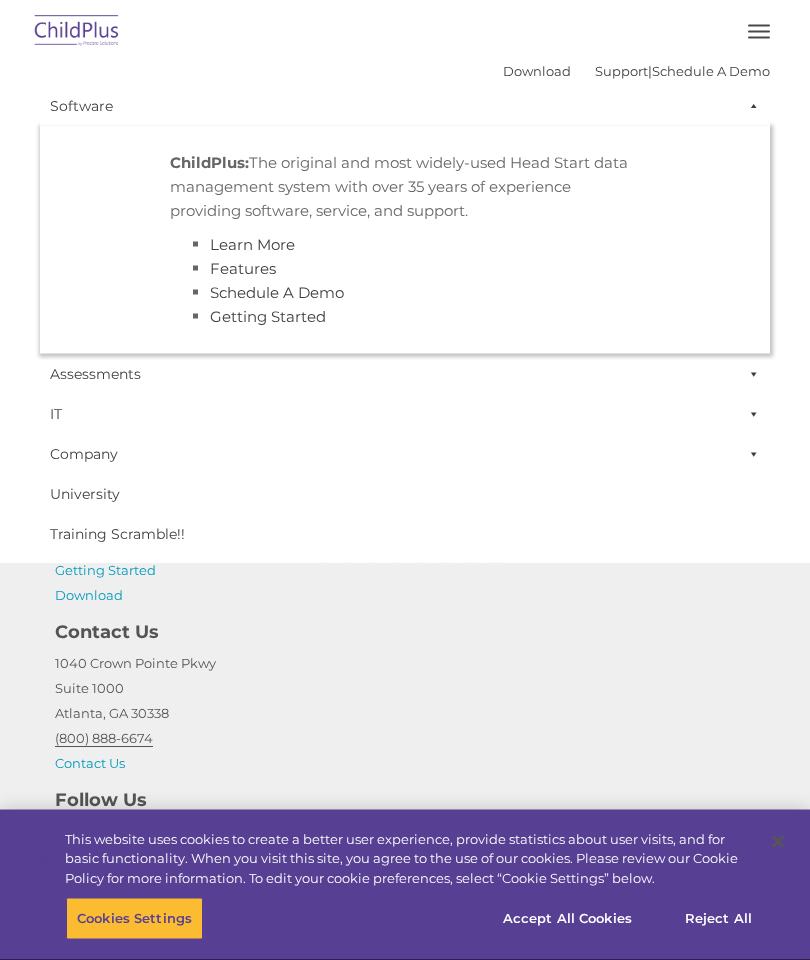scroll, scrollTop: 2215, scrollLeft: 0, axis: vertical 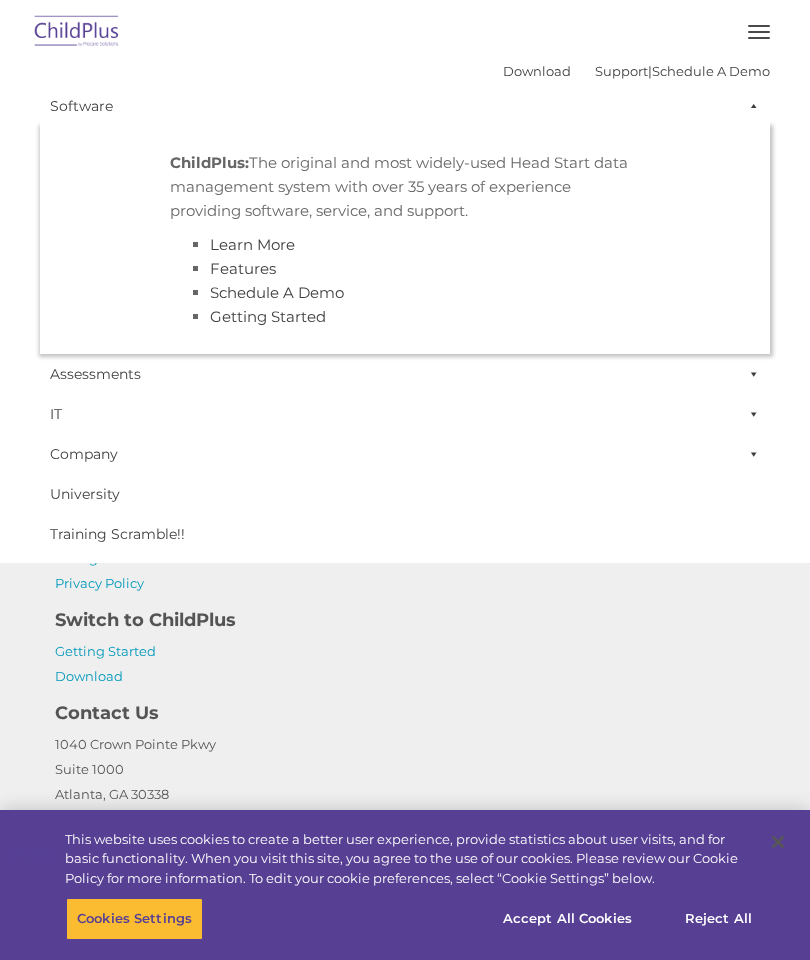 click at bounding box center (750, 106) 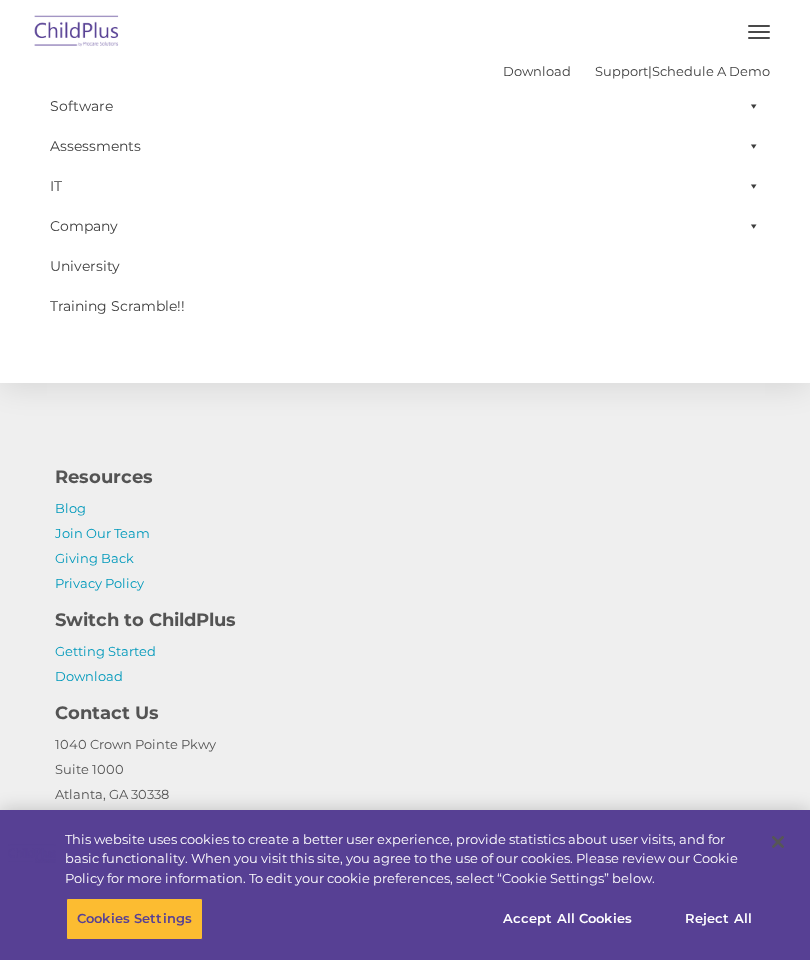 click at bounding box center (759, 32) 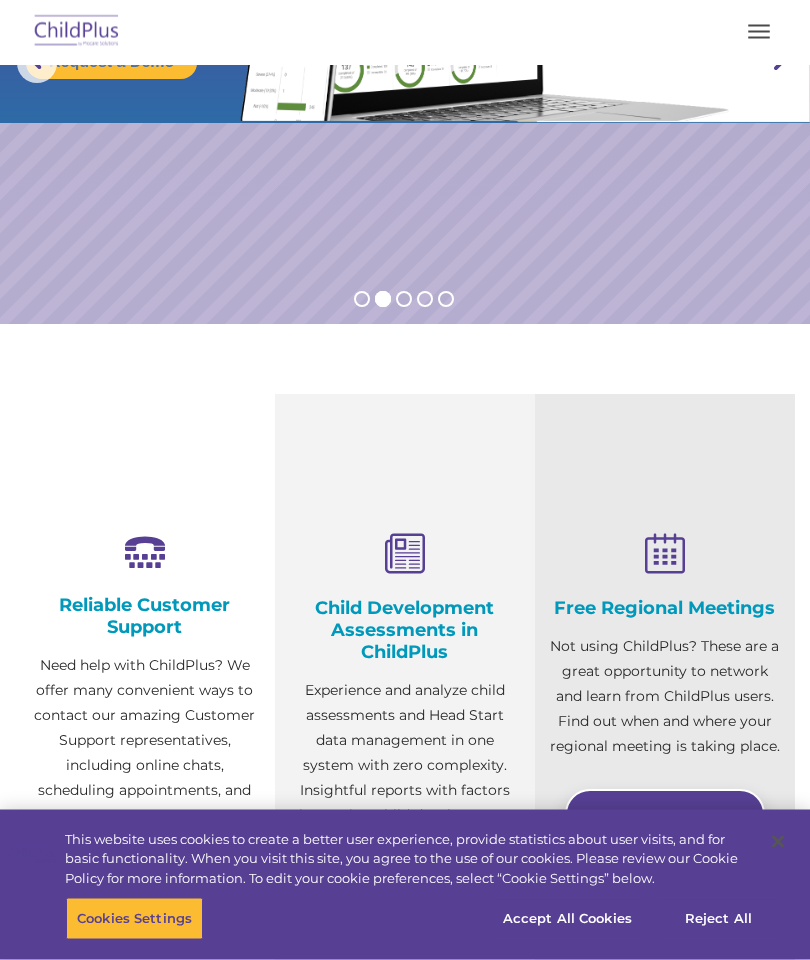 scroll, scrollTop: 0, scrollLeft: 0, axis: both 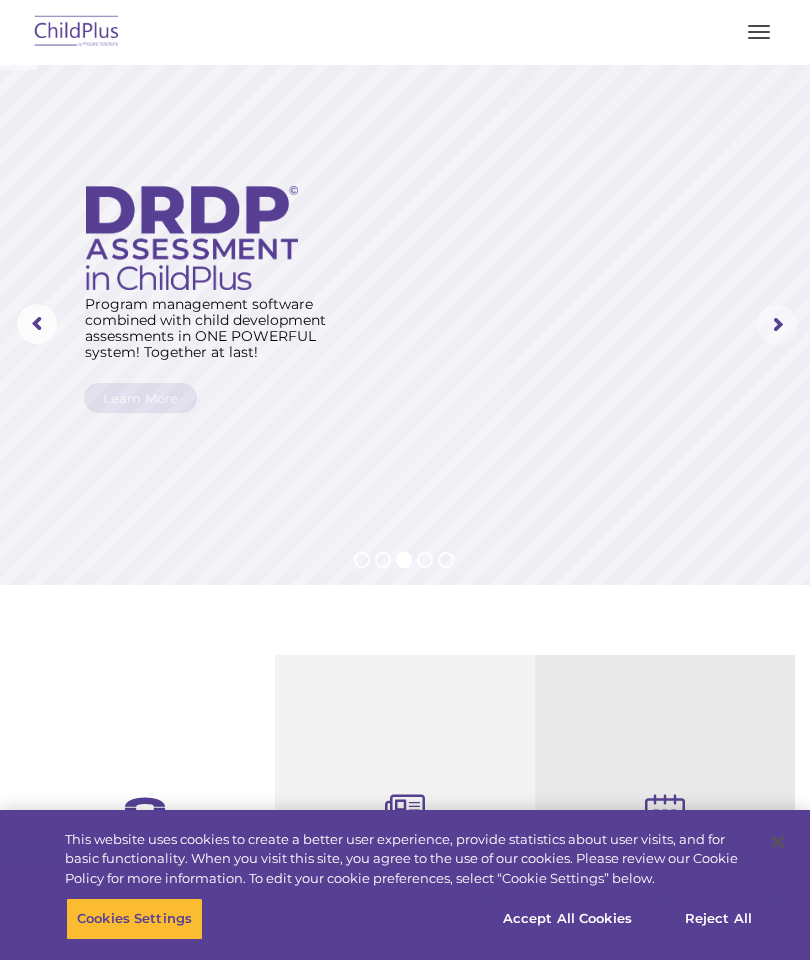 click 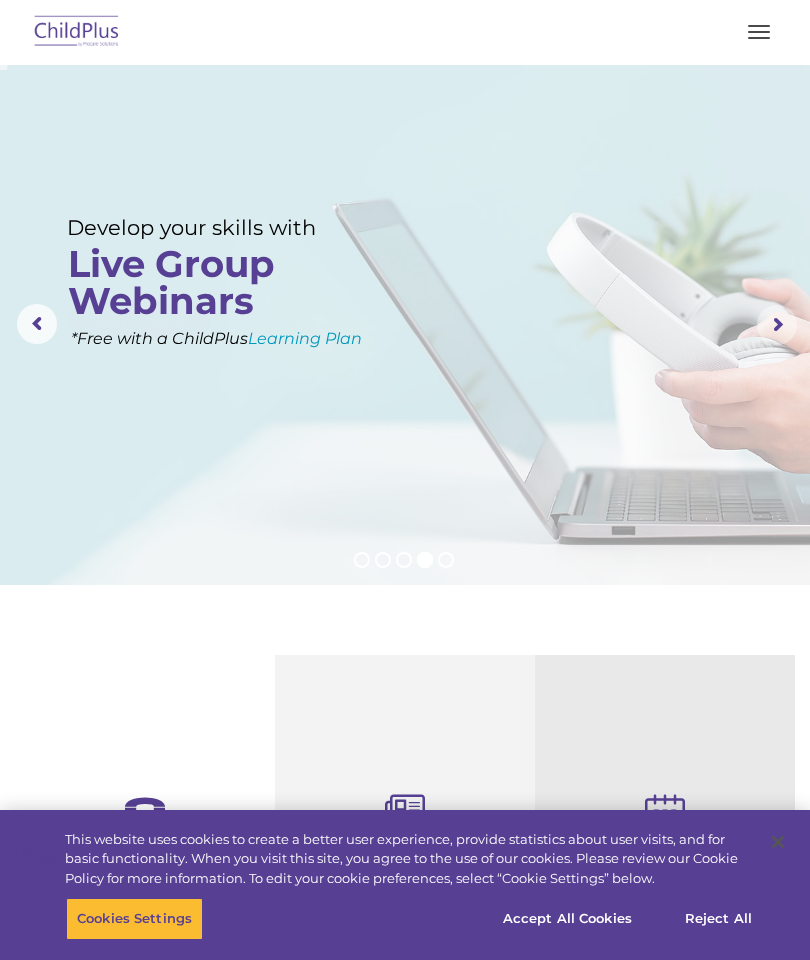 click 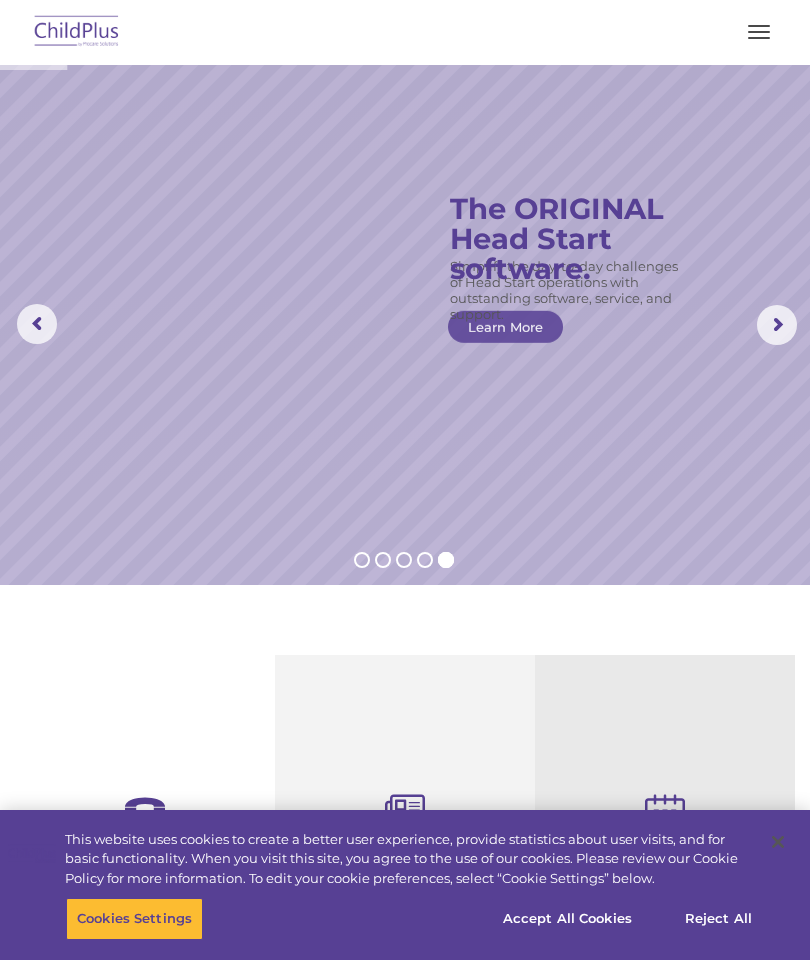click on "Simplify the day-to-day challenges of Head Start operations with outstanding software, service, and support.
The ORIGINAL Head Start software.
Learn More" 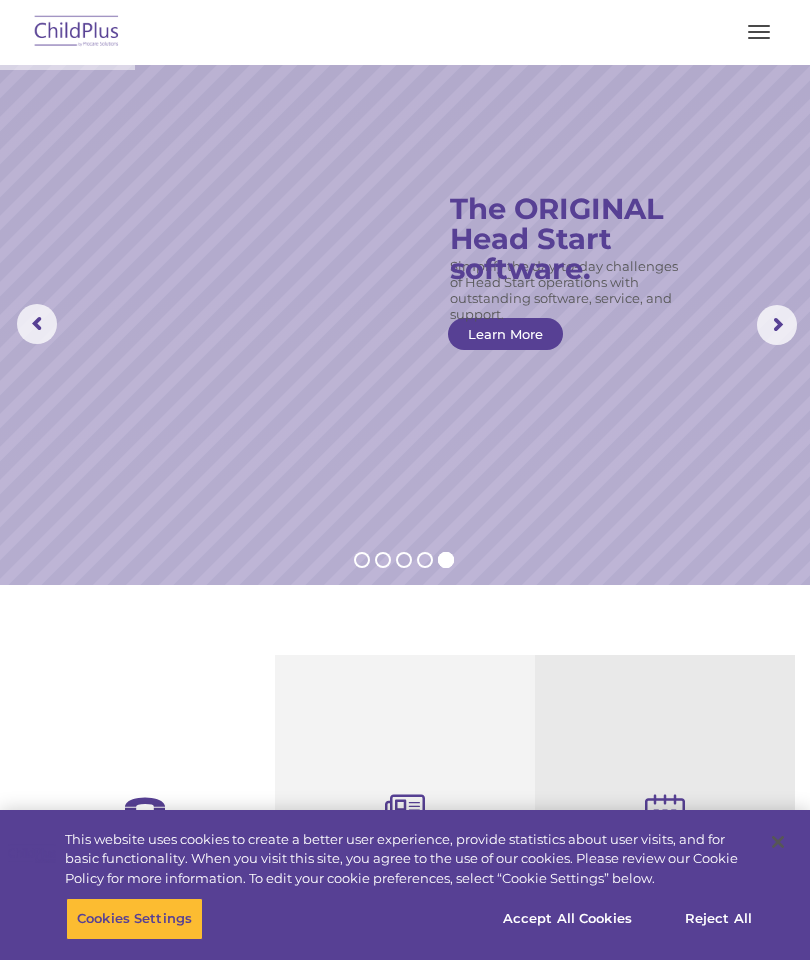 click on "Learn More" at bounding box center [505, 334] 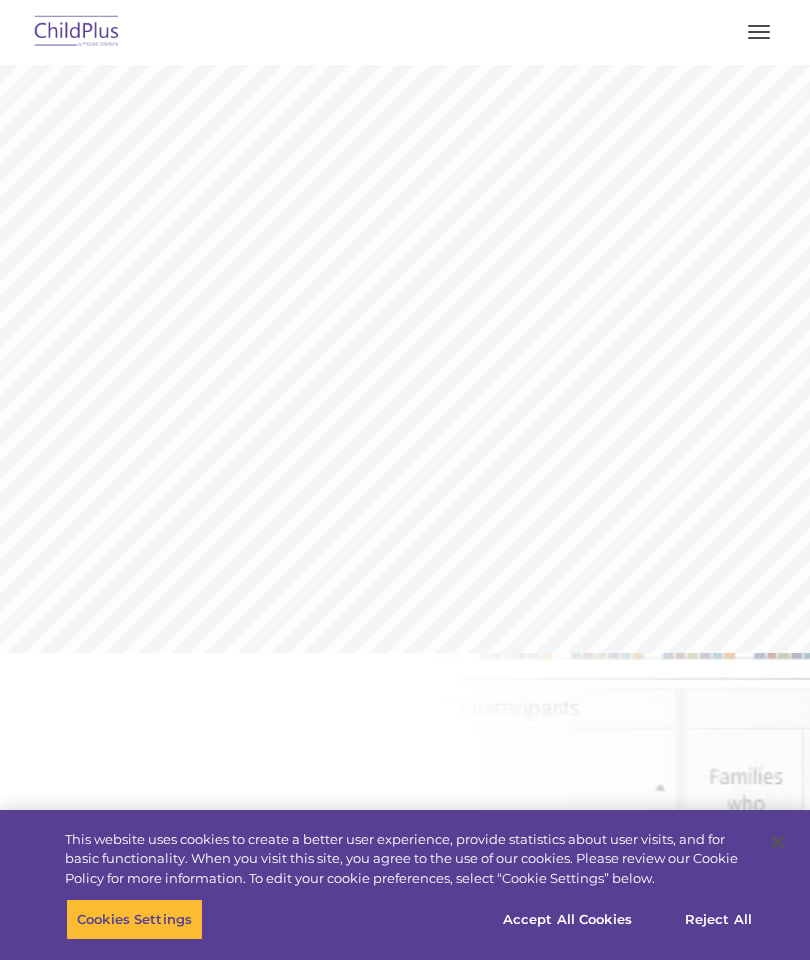 scroll, scrollTop: 0, scrollLeft: 0, axis: both 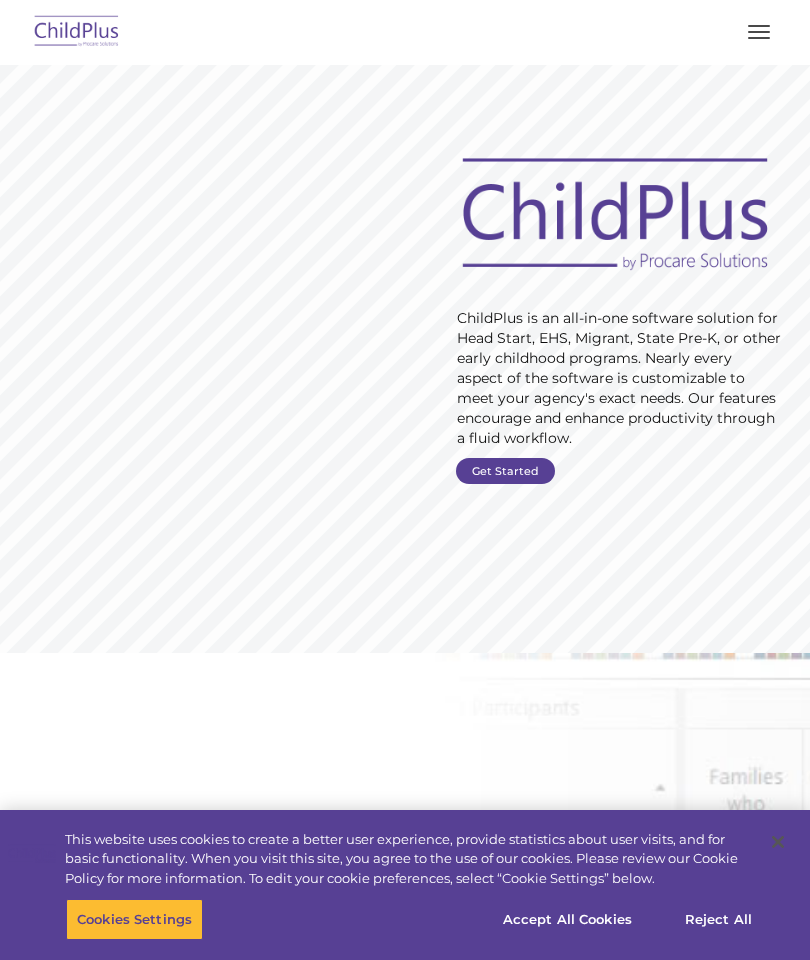 click on "Get Started" at bounding box center [505, 471] 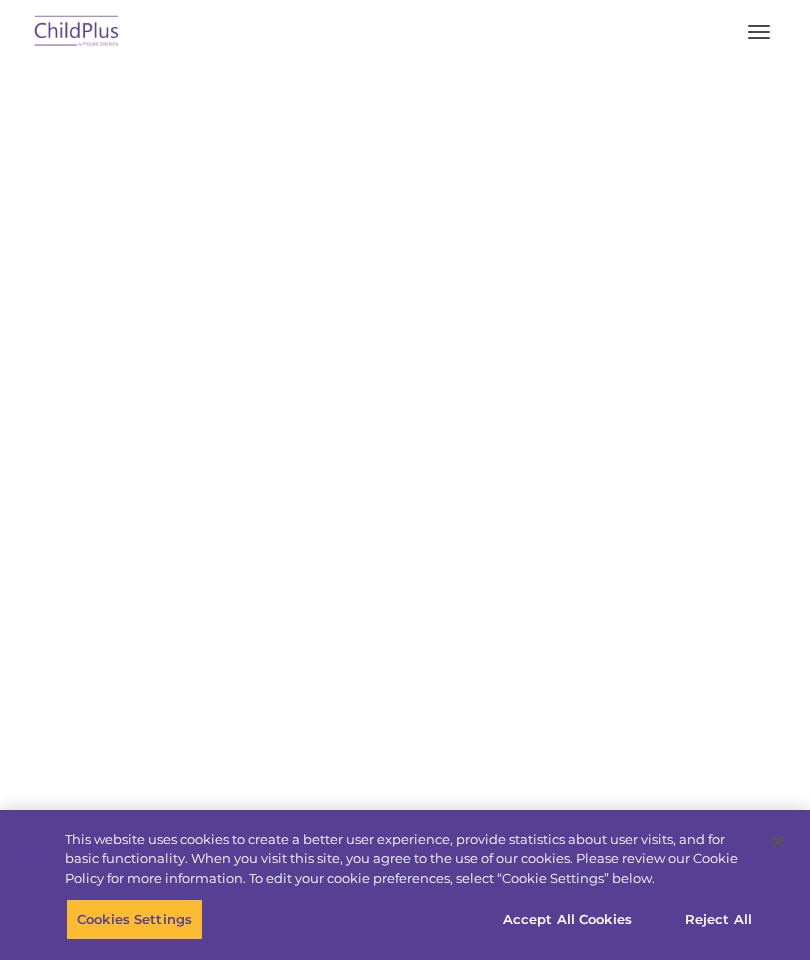 scroll, scrollTop: 0, scrollLeft: 0, axis: both 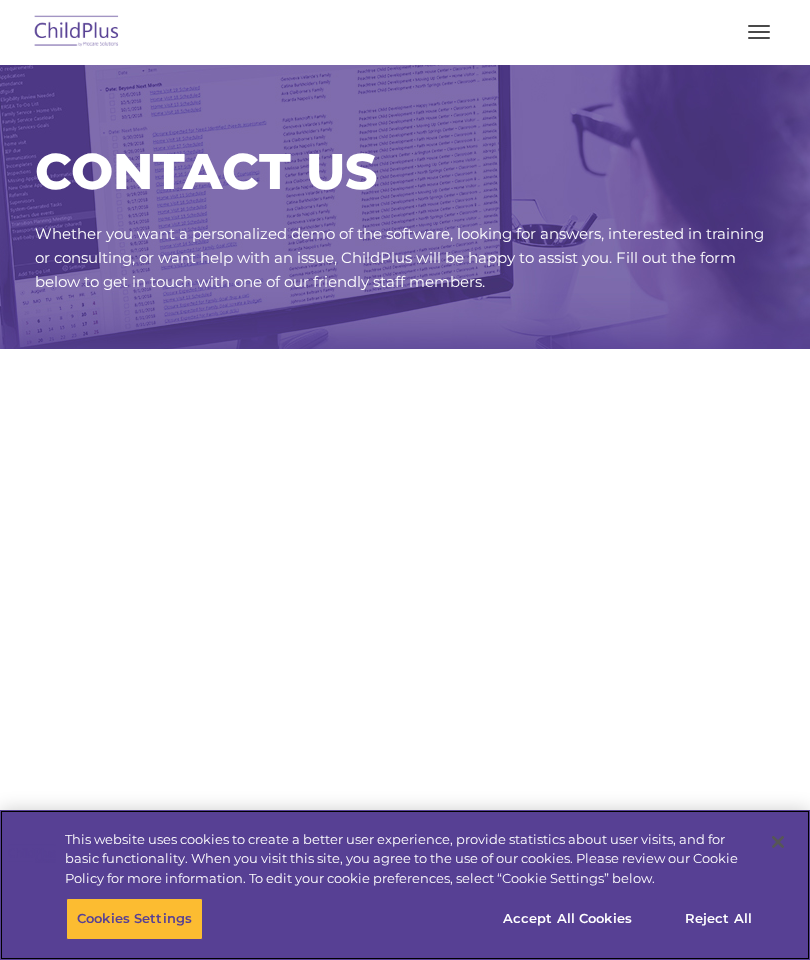click on "Accept All Cookies" at bounding box center (567, 919) 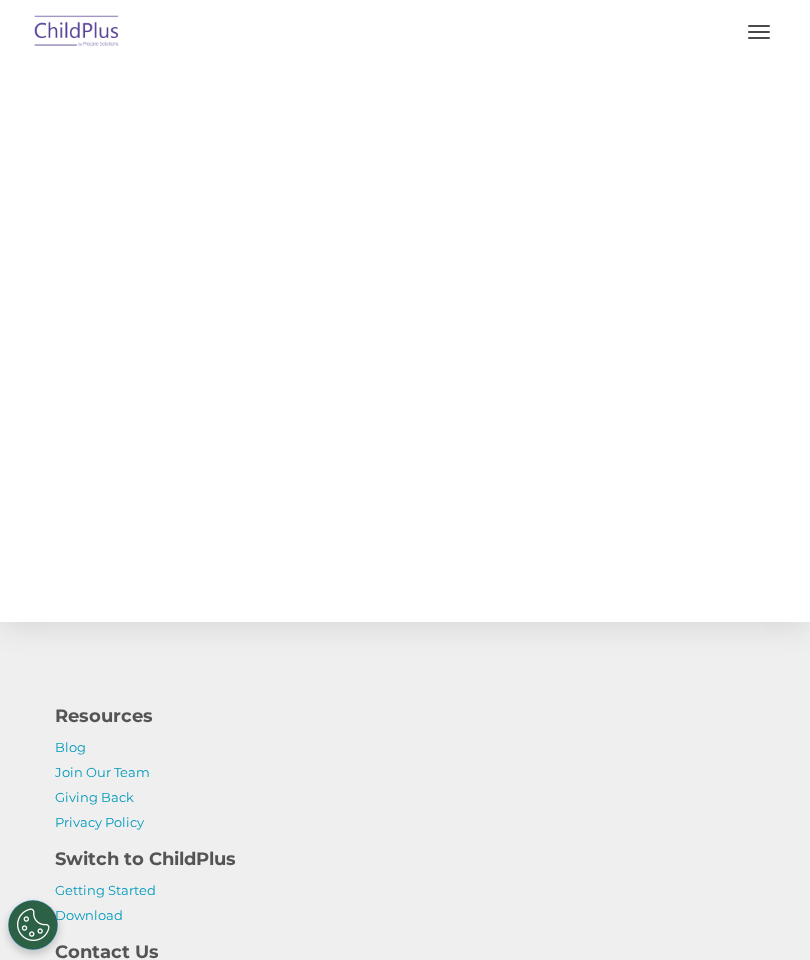 scroll, scrollTop: 0, scrollLeft: 0, axis: both 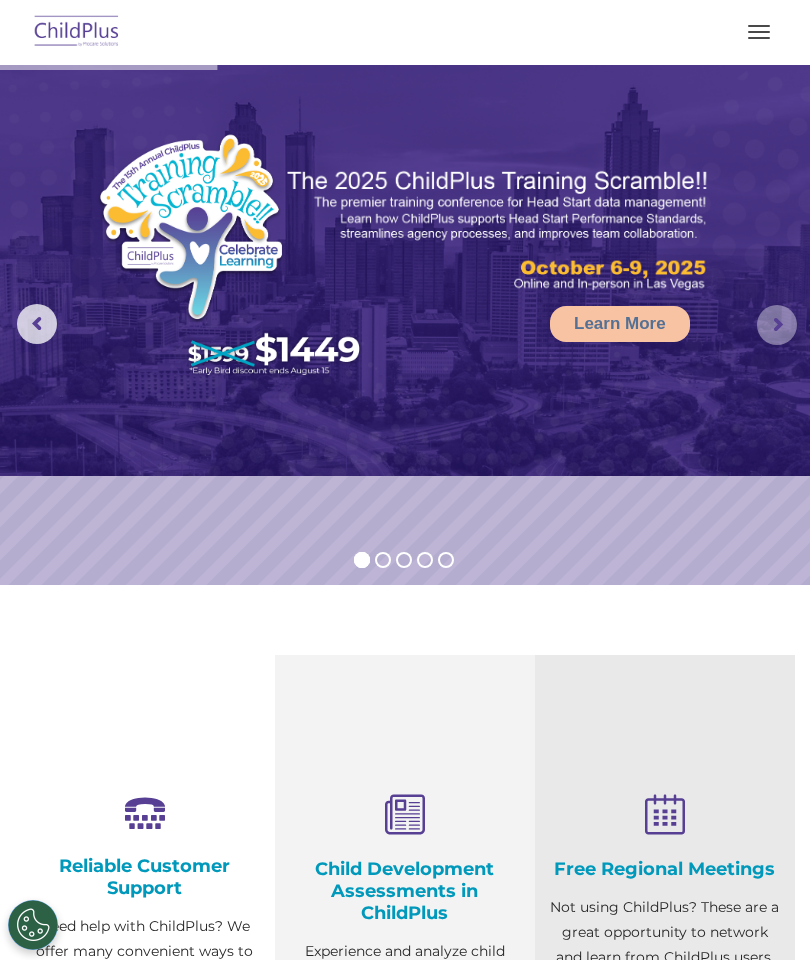 click 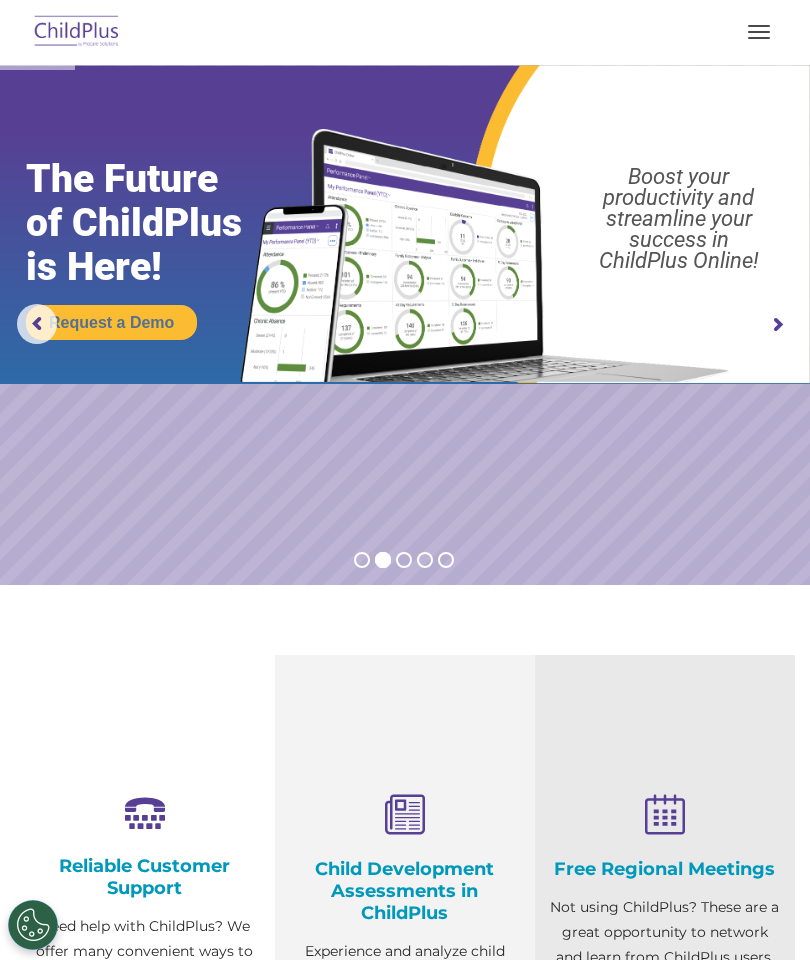 click at bounding box center (405, 224) 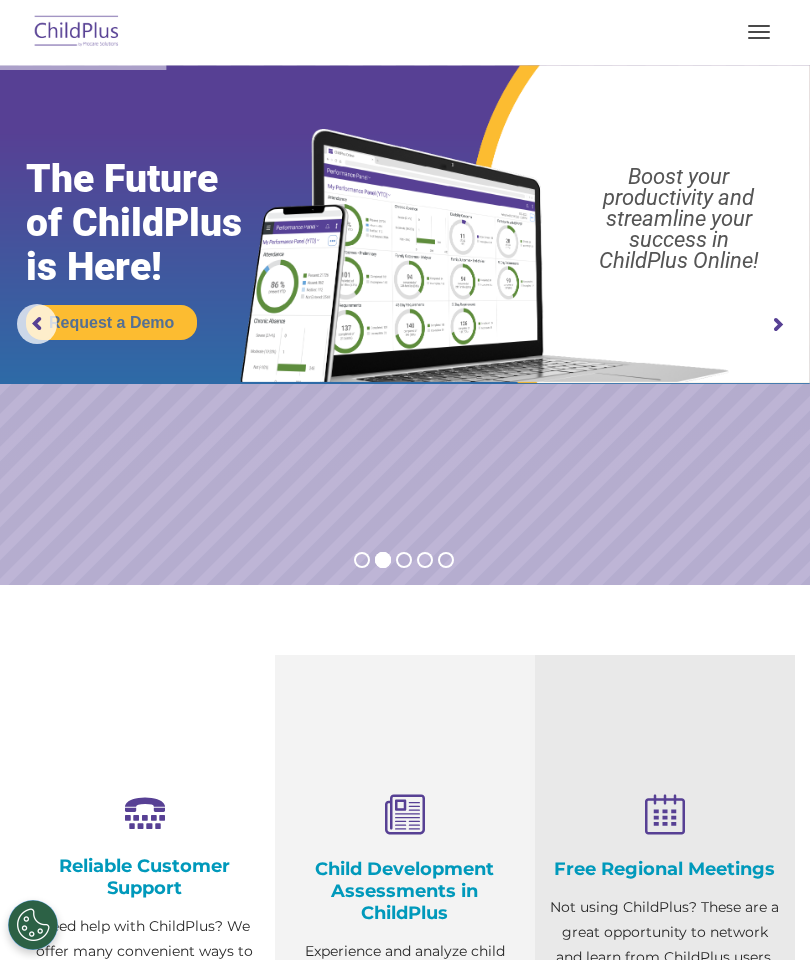click 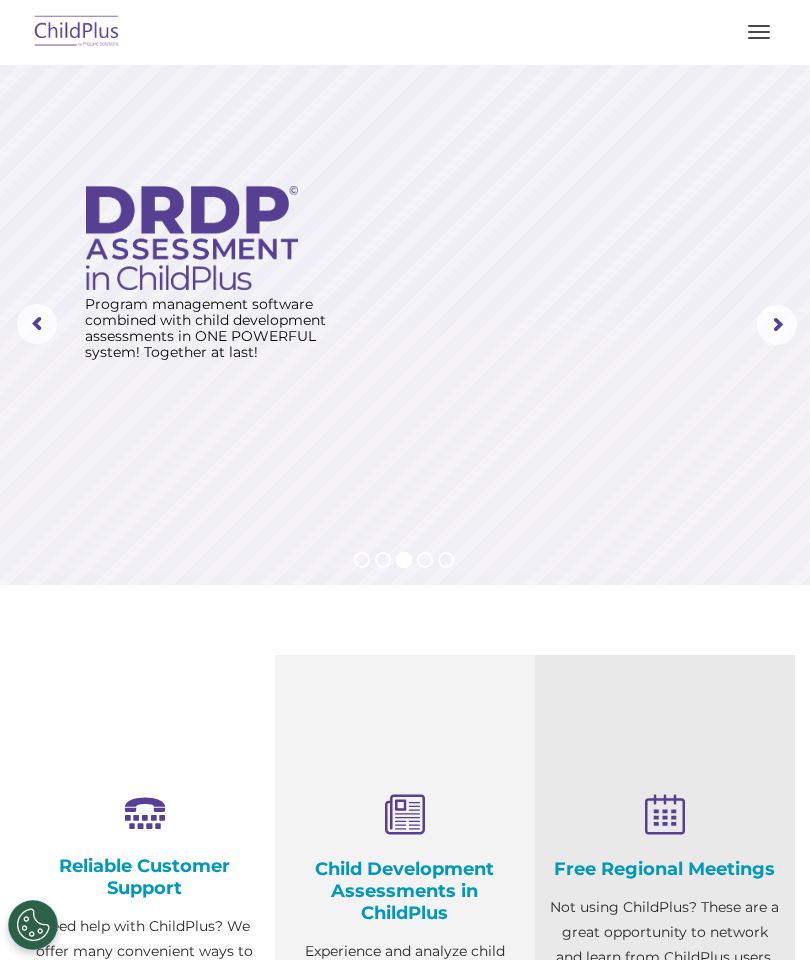 select on "MEDIUM" 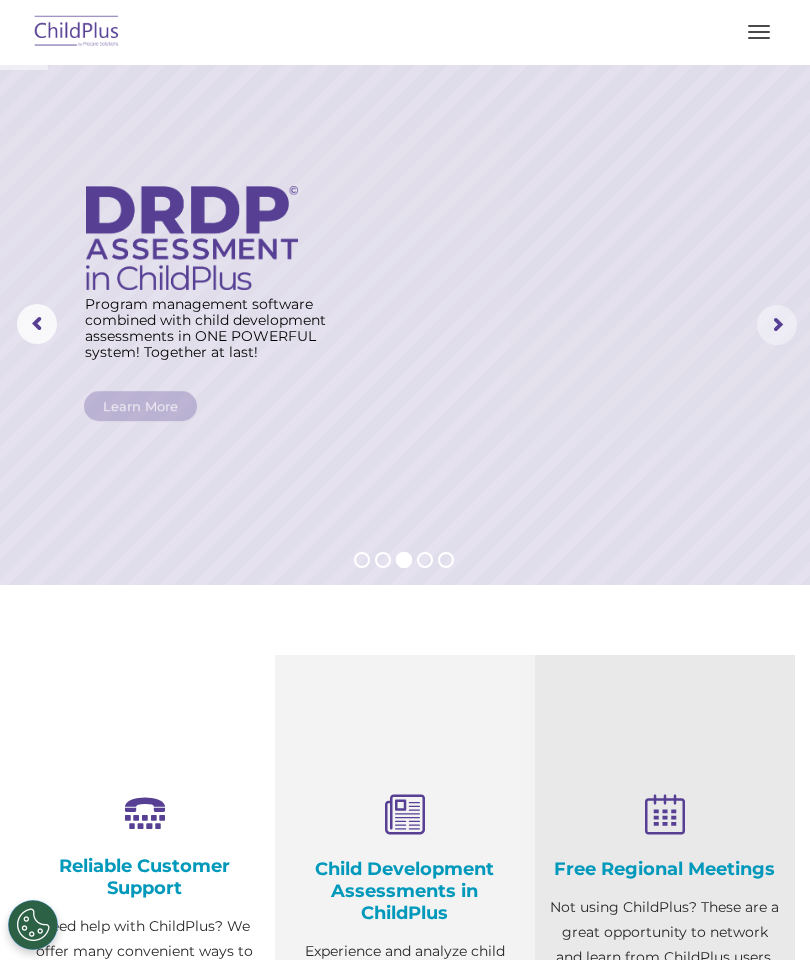 click 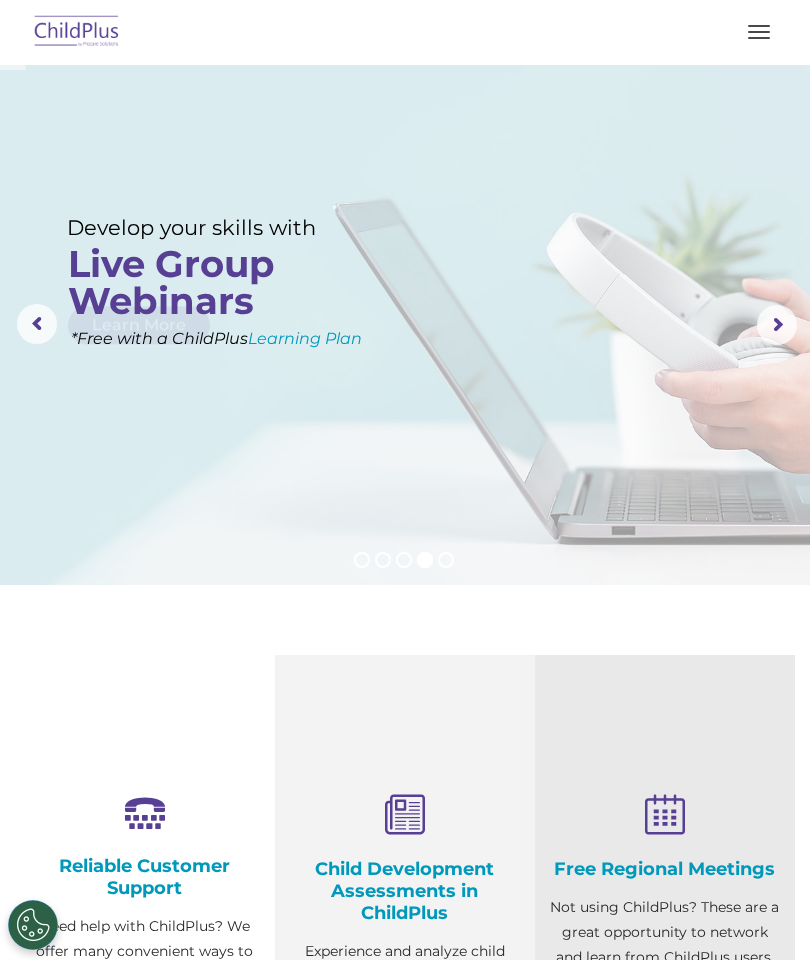 click 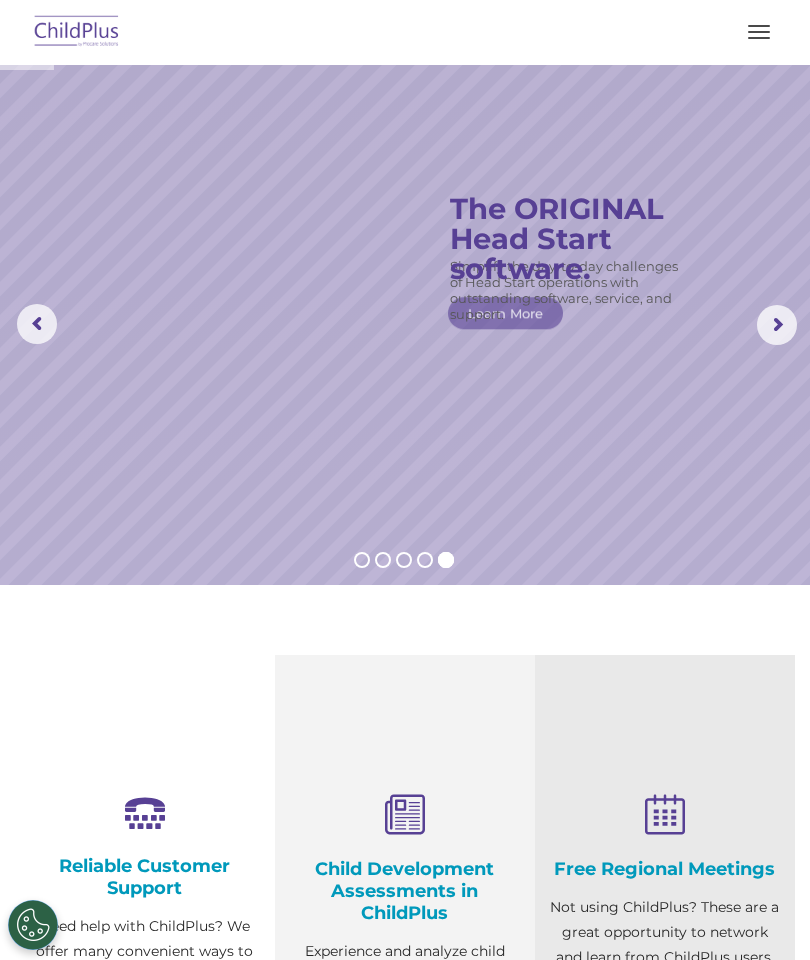 click 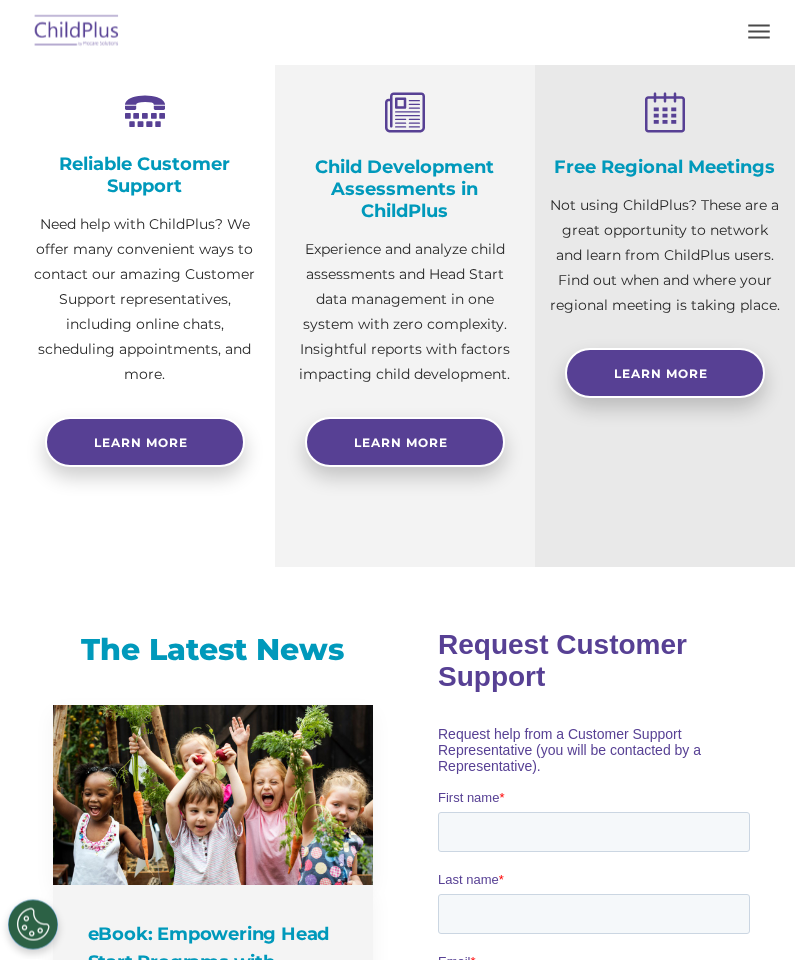 scroll, scrollTop: 702, scrollLeft: 0, axis: vertical 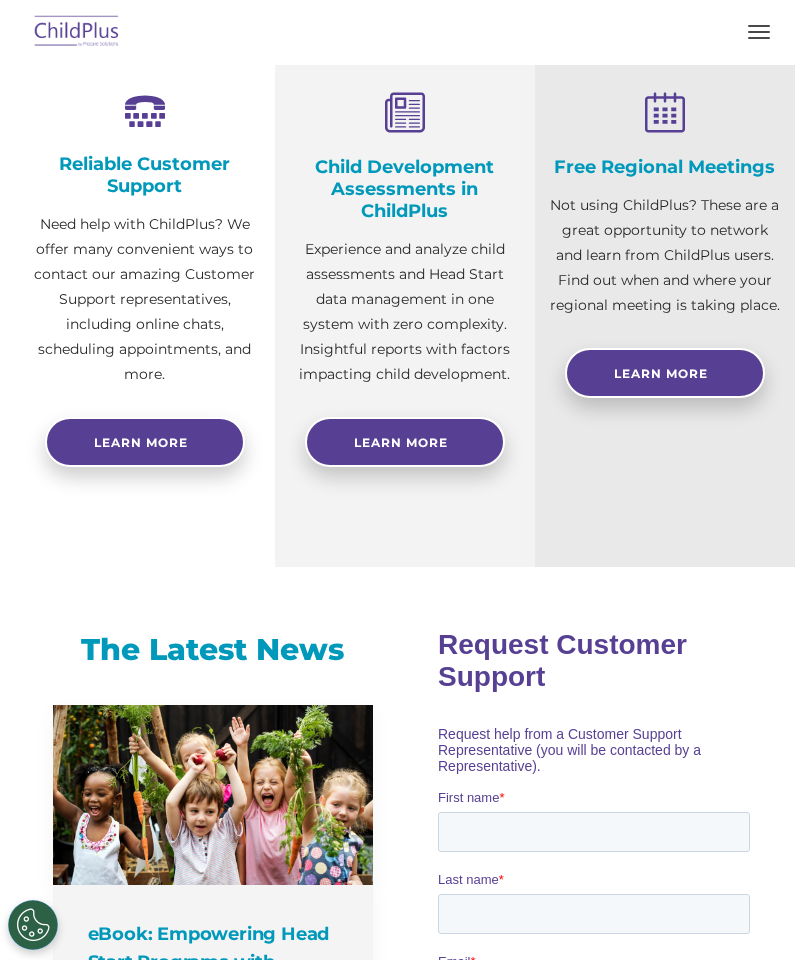 click on "Learn More" at bounding box center [405, 442] 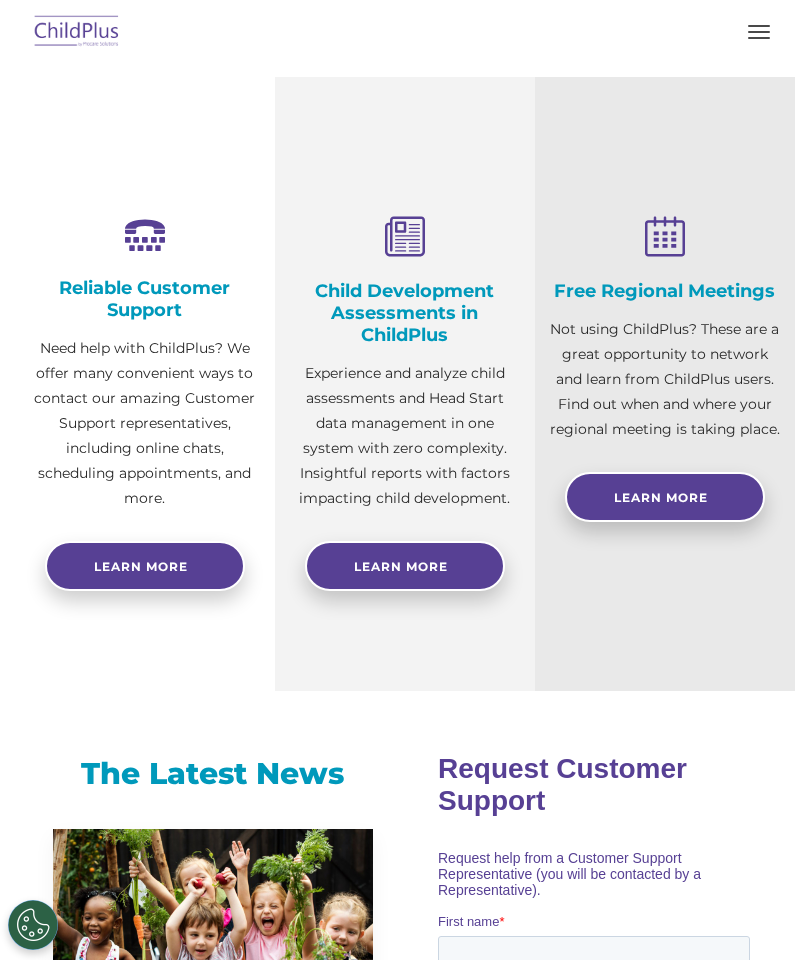 scroll, scrollTop: 0, scrollLeft: 0, axis: both 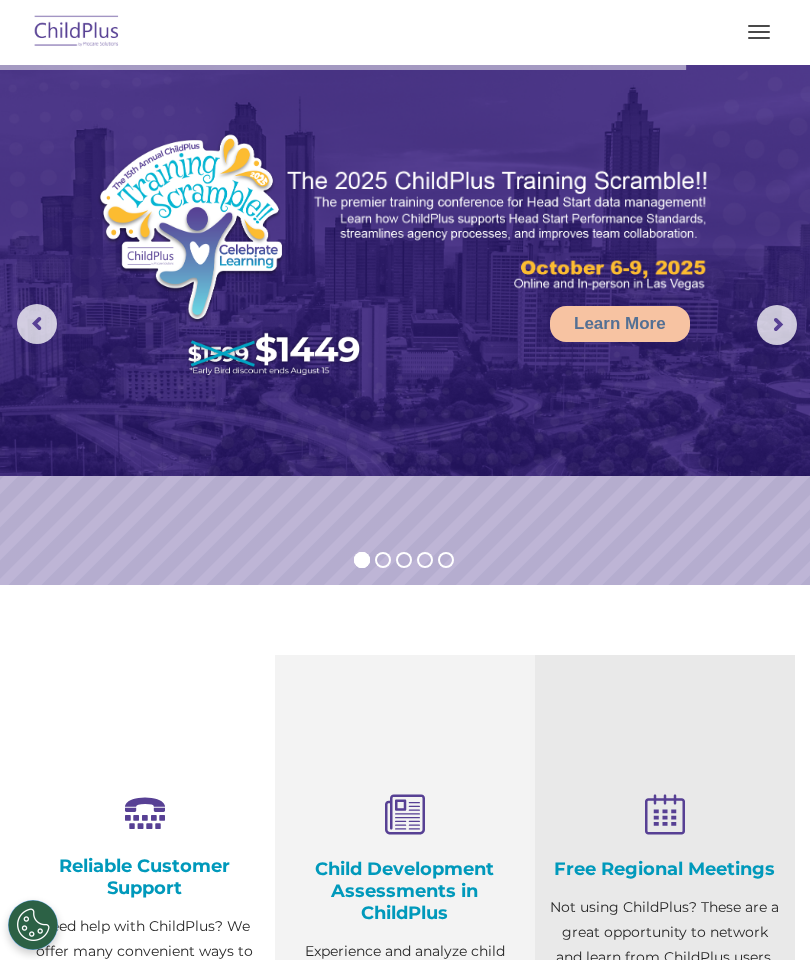 click at bounding box center [759, 32] 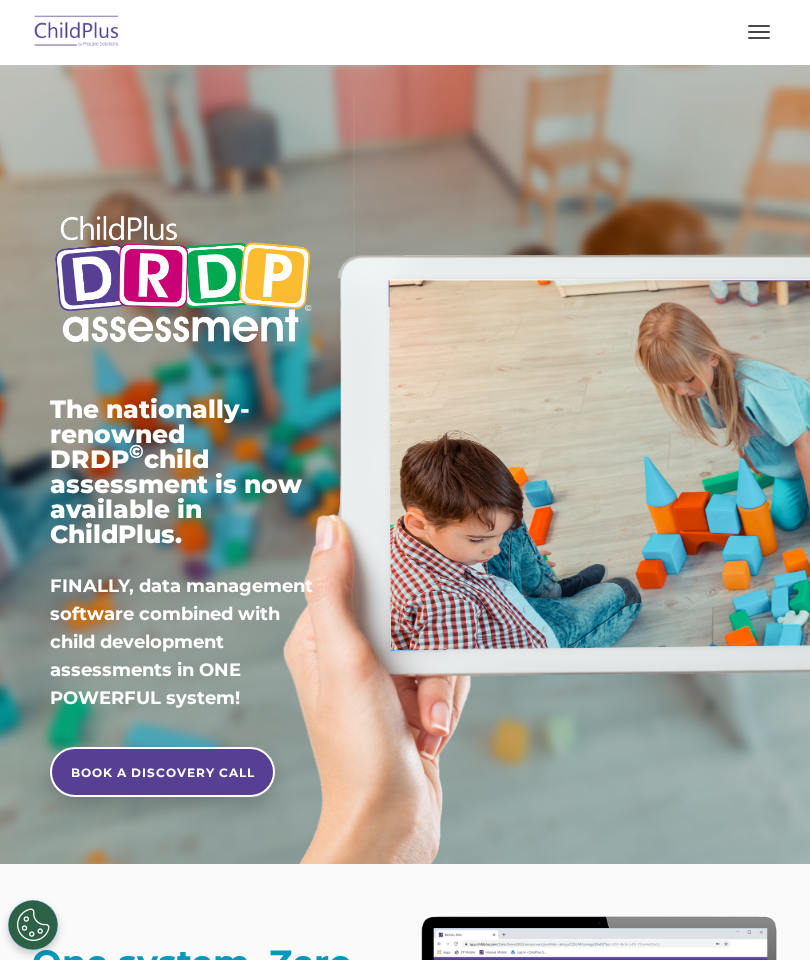 scroll, scrollTop: 0, scrollLeft: 0, axis: both 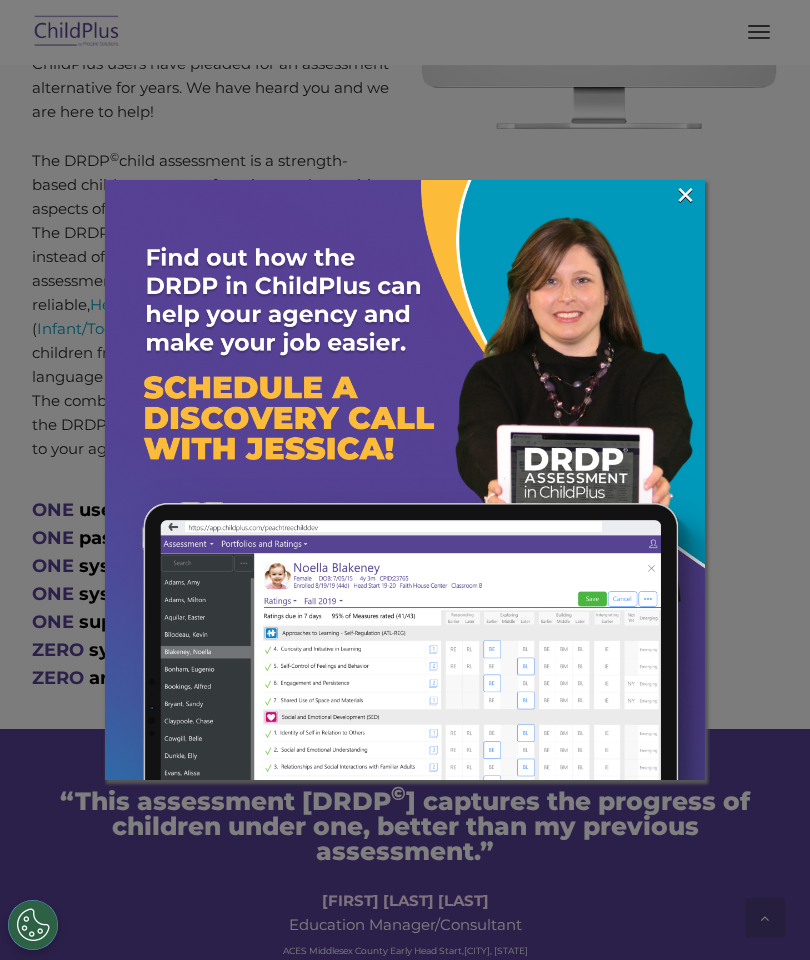 click on "×" at bounding box center [685, 195] 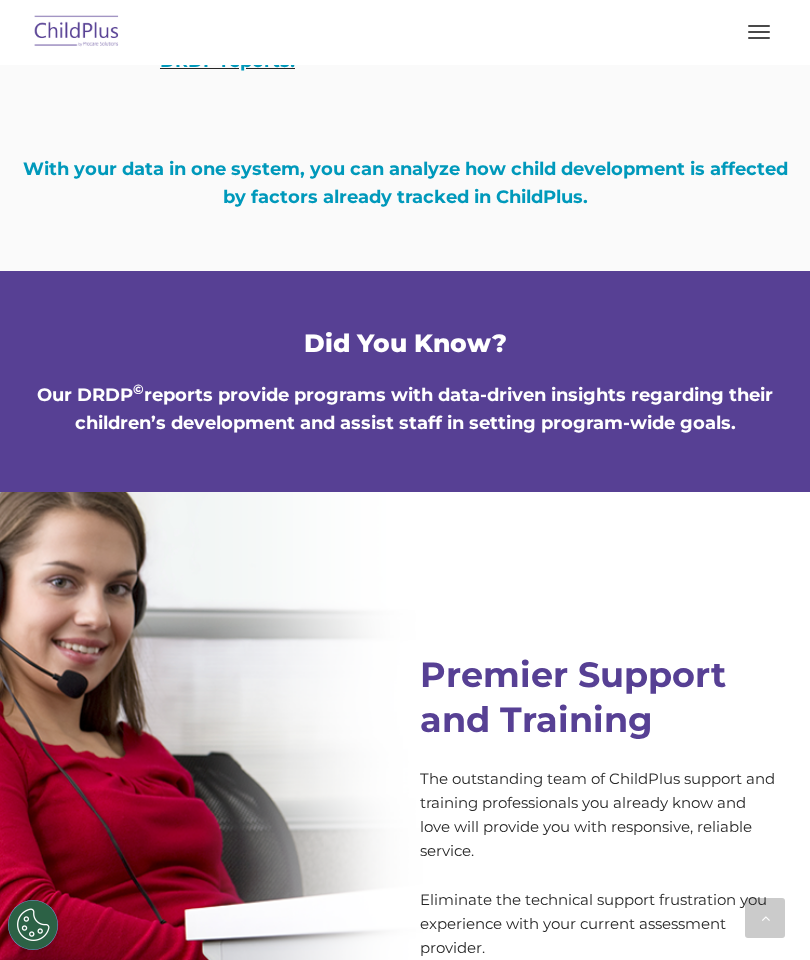 scroll, scrollTop: 8362, scrollLeft: 0, axis: vertical 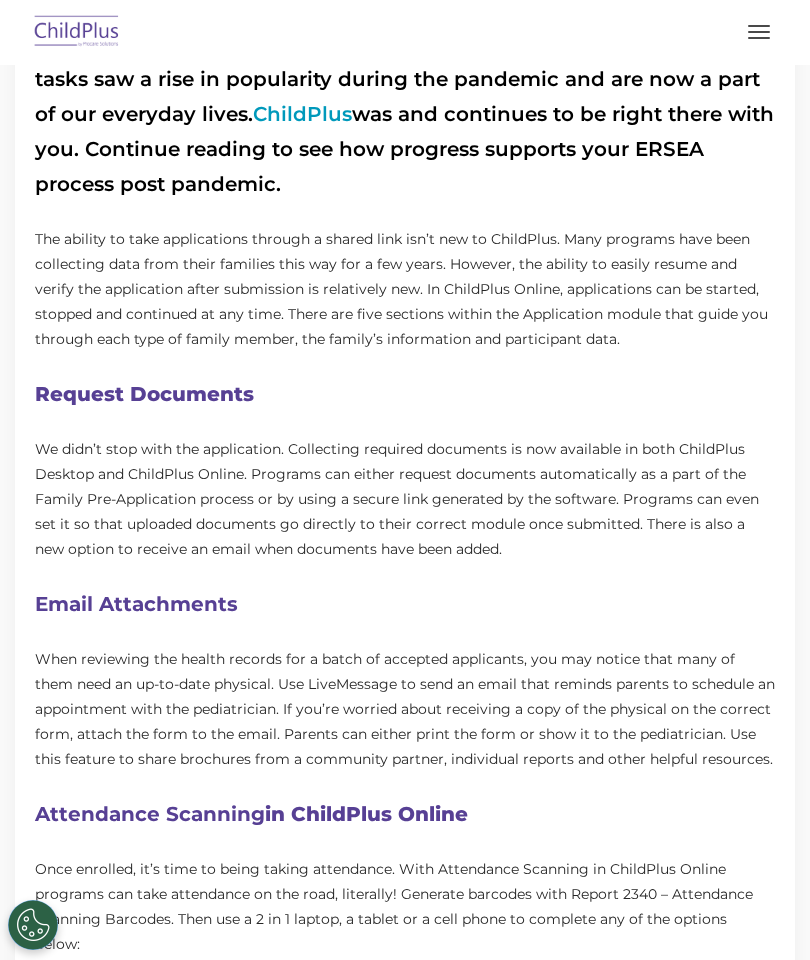 click on "ChildPlus" at bounding box center [302, 114] 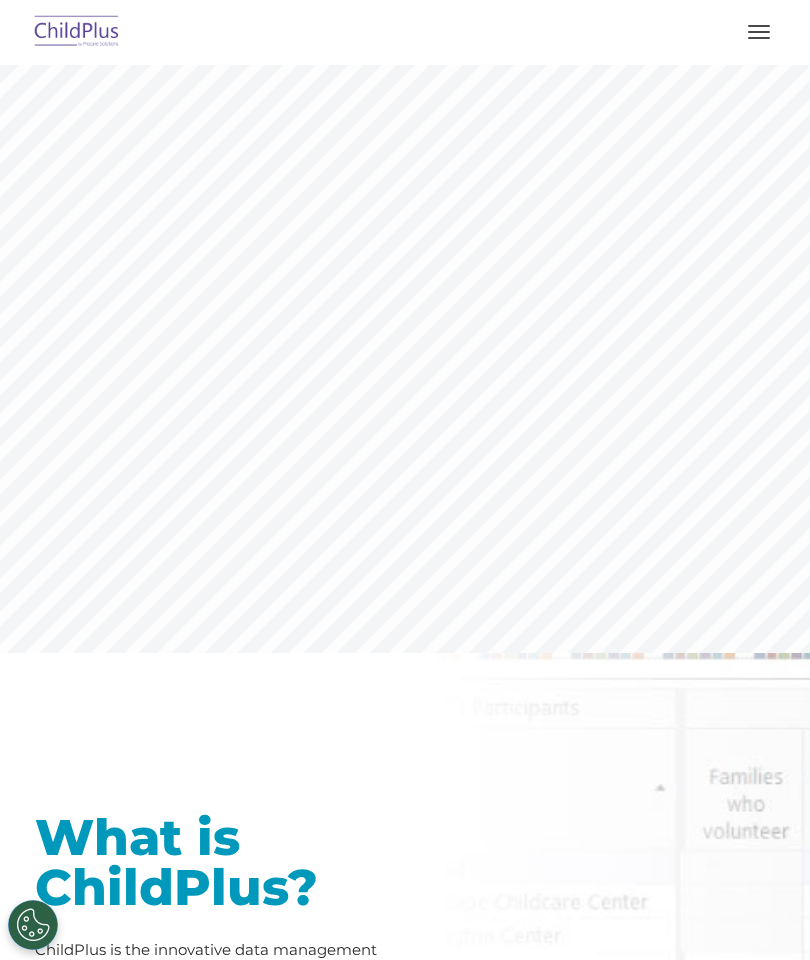 scroll, scrollTop: 0, scrollLeft: 0, axis: both 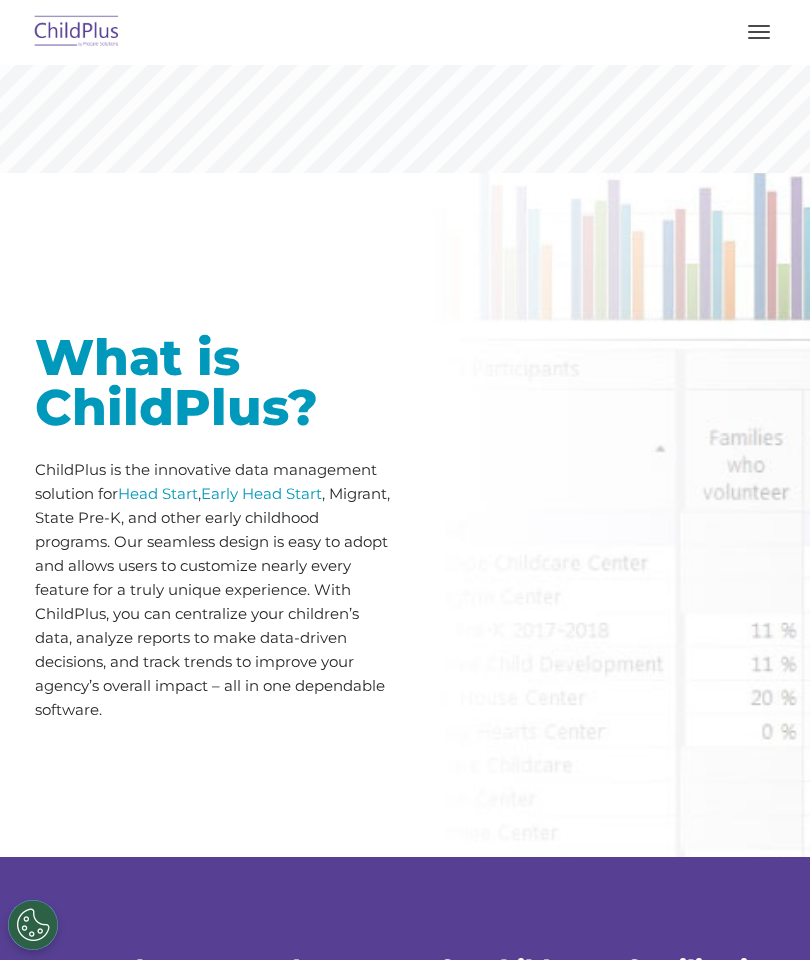 click on "What is ChildPlus?
ChildPlus is the innovative data management solution for  Head Start ,  Early Head Start , Migrant, State Pre-K, and other early childhood programs. Our seamless design is easy to adopt and allows users to customize nearly every feature for a truly unique experience. With ChildPlus, you can centralize your children’s data, analyze reports to make data-driven decisions, and track trends to improve your agency’s overall impact – all in one dependable software." at bounding box center [405, 515] 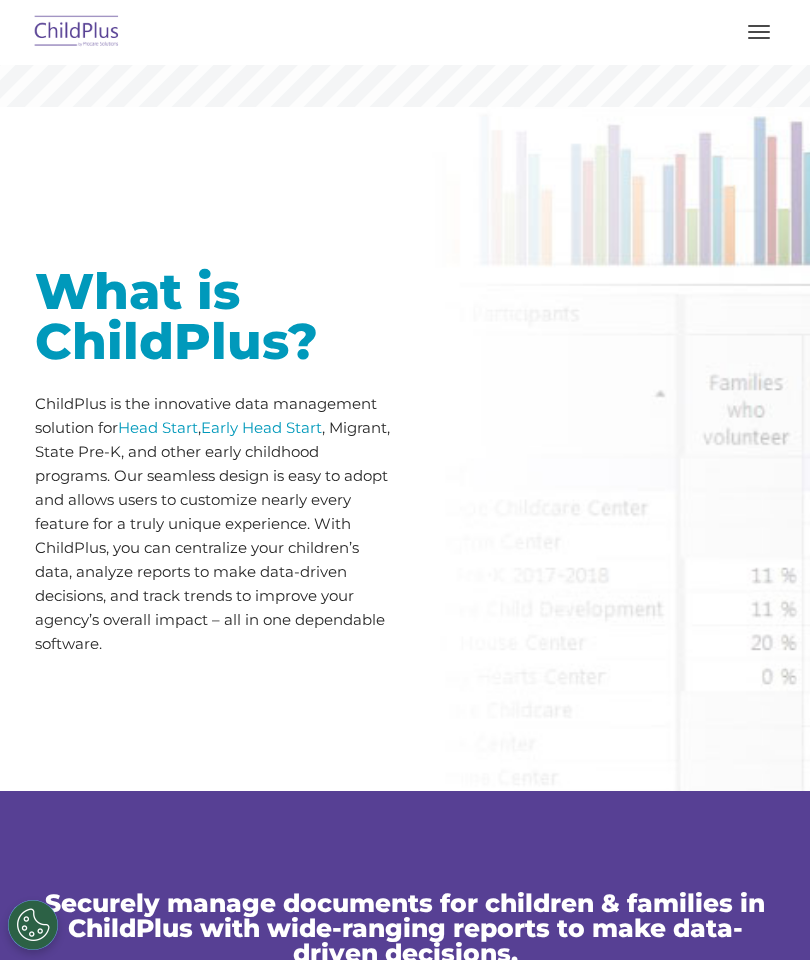 scroll, scrollTop: 549, scrollLeft: 0, axis: vertical 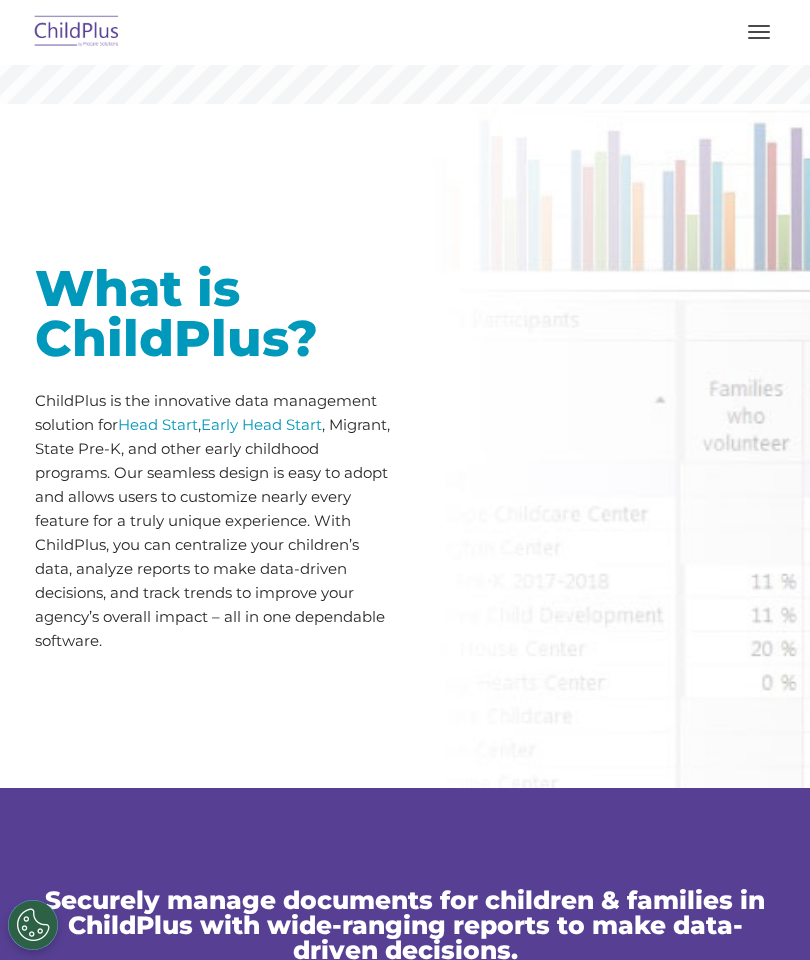 click on "Head Start" at bounding box center [158, 424] 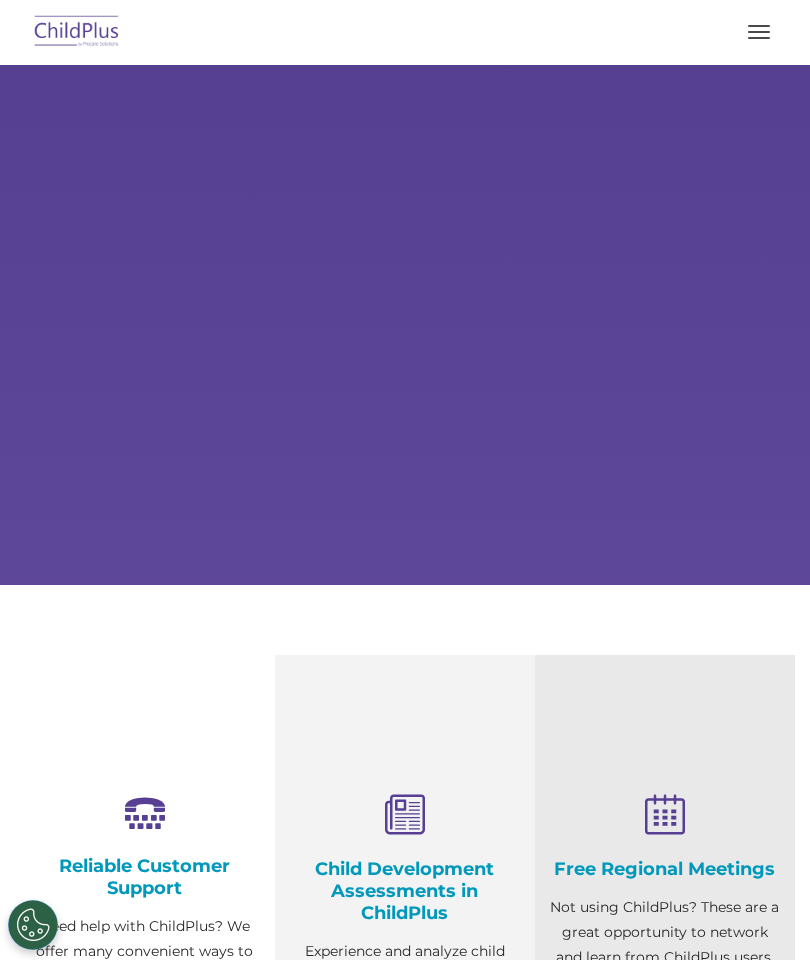 scroll, scrollTop: 0, scrollLeft: 0, axis: both 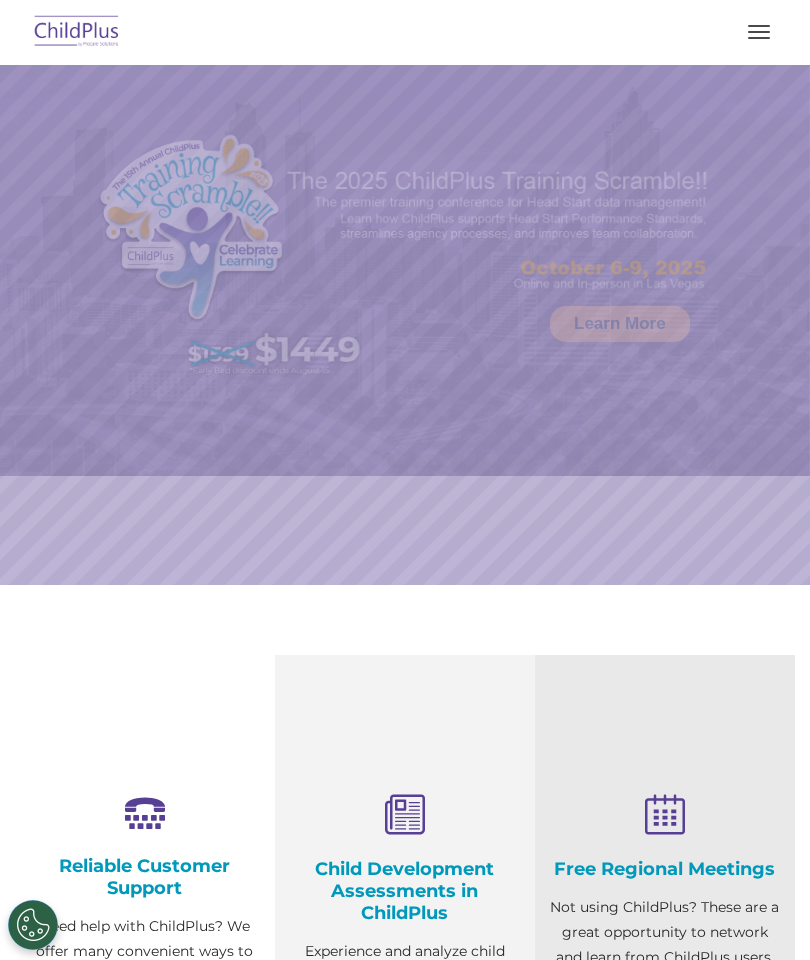 select on "MEDIUM" 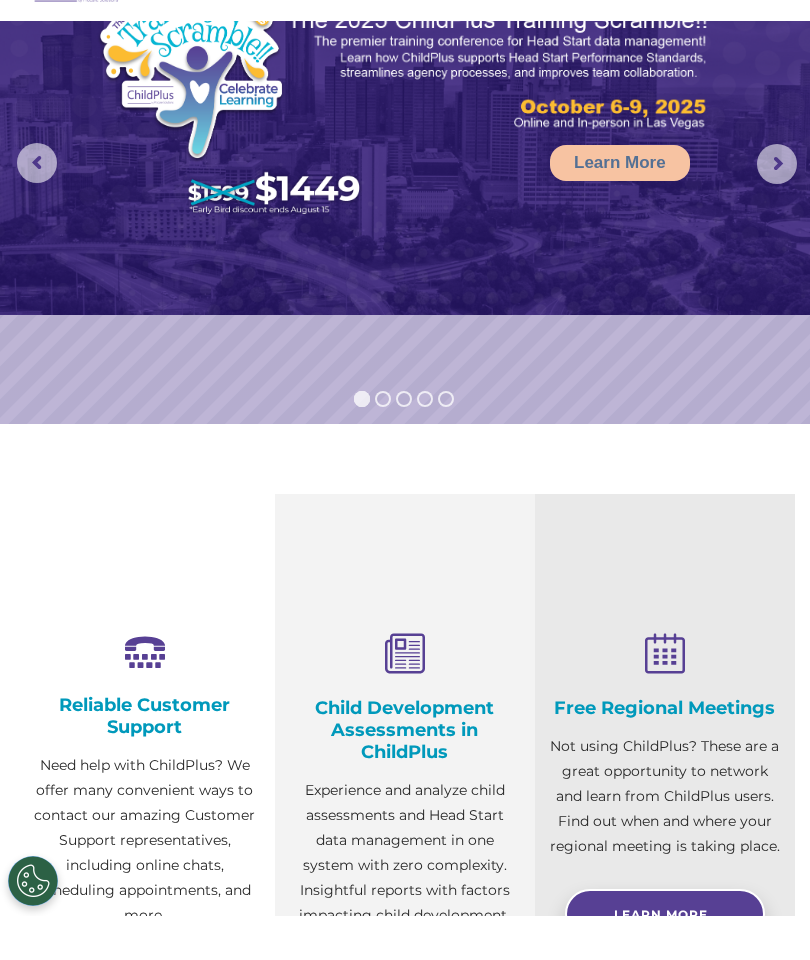 scroll, scrollTop: 286, scrollLeft: 0, axis: vertical 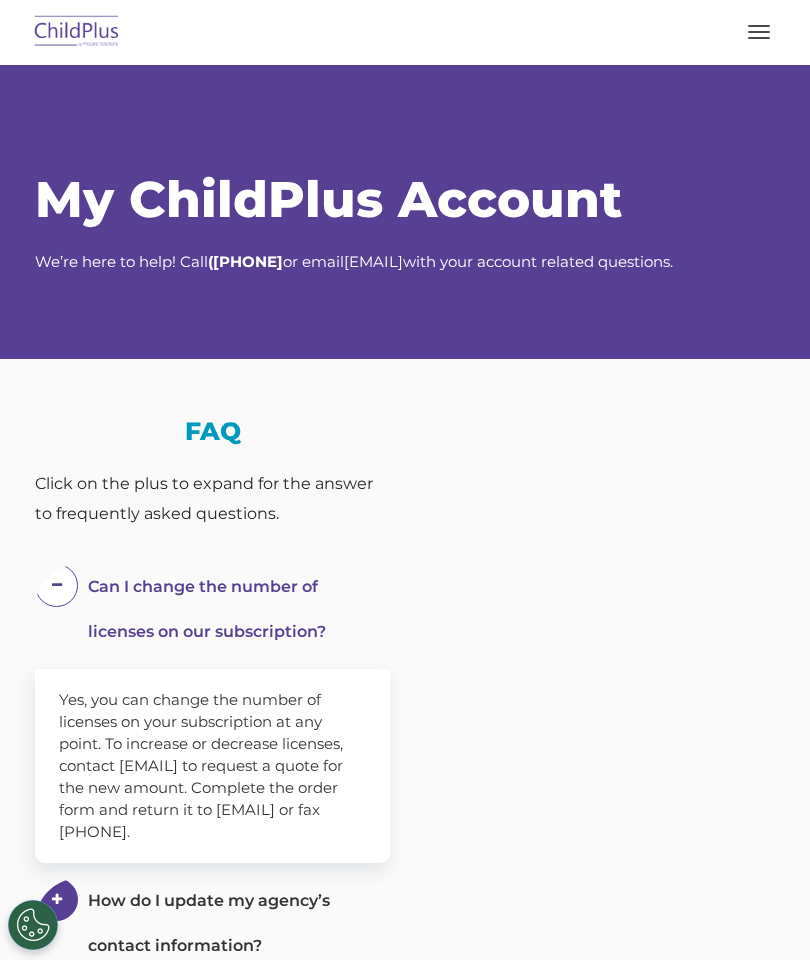 select on "MEDIUM" 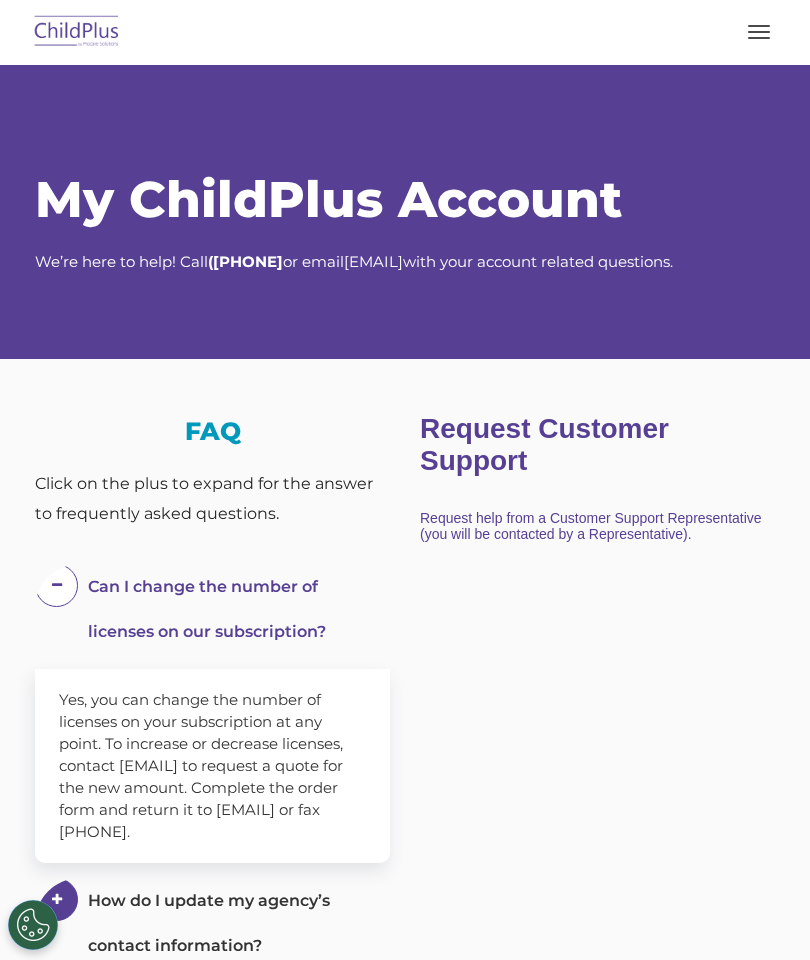 scroll, scrollTop: 0, scrollLeft: 0, axis: both 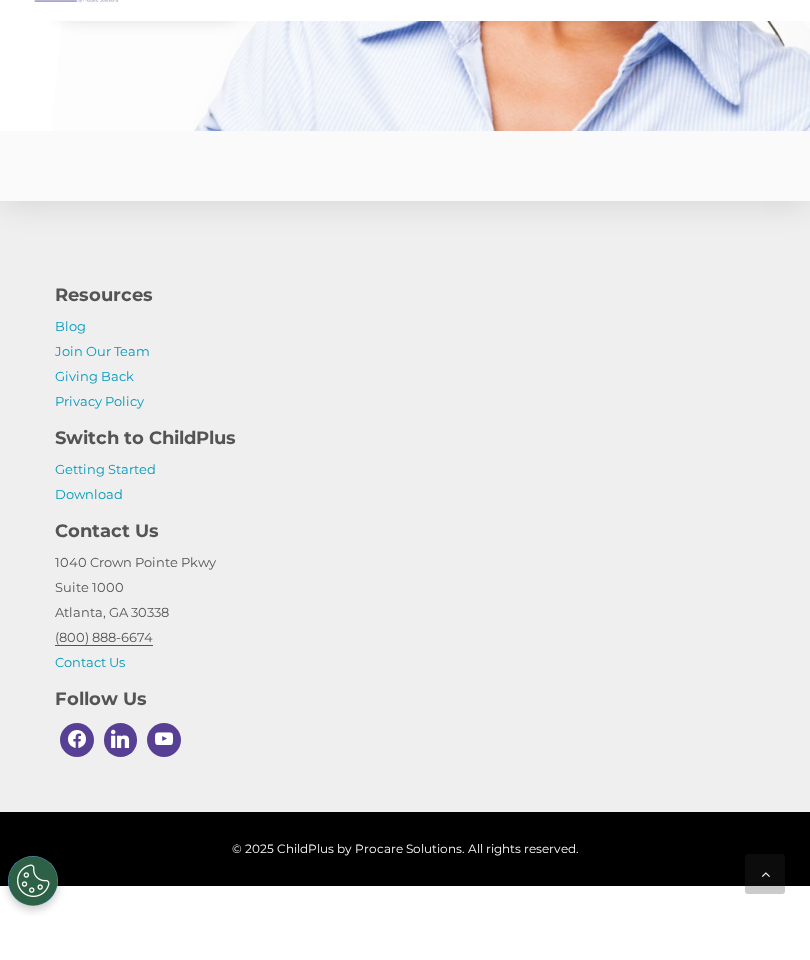 click on "Download" at bounding box center [89, 538] 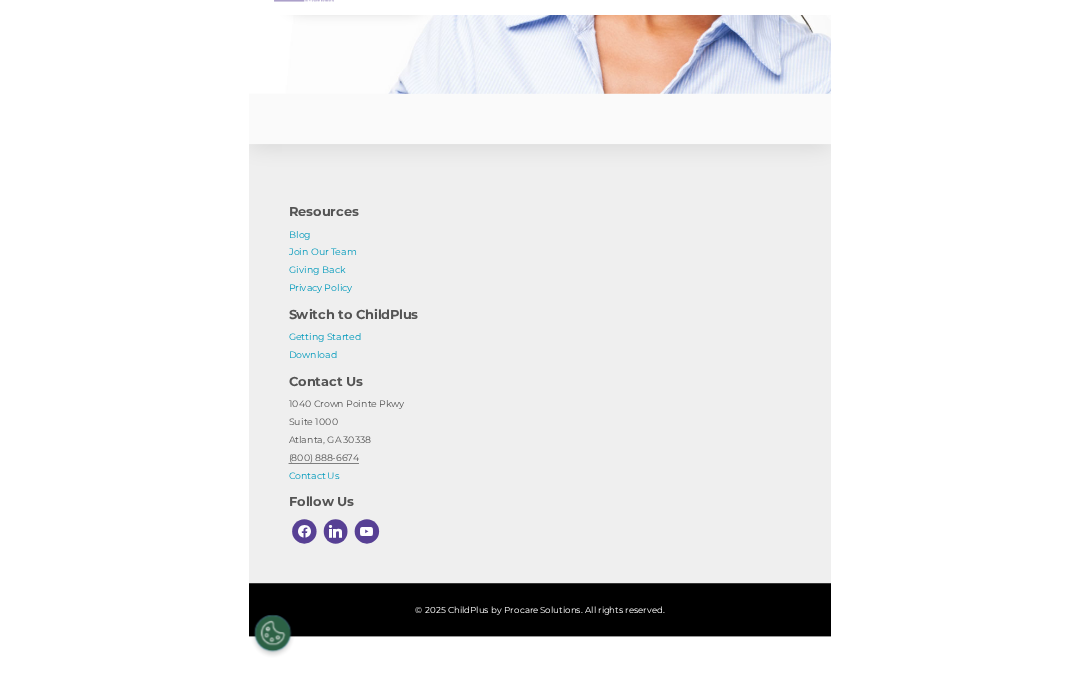 scroll, scrollTop: 0, scrollLeft: 0, axis: both 